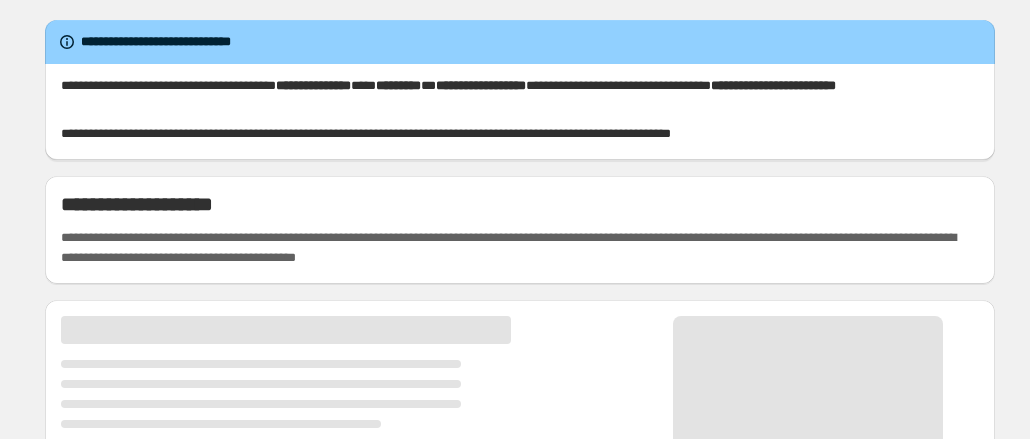 scroll, scrollTop: 0, scrollLeft: 0, axis: both 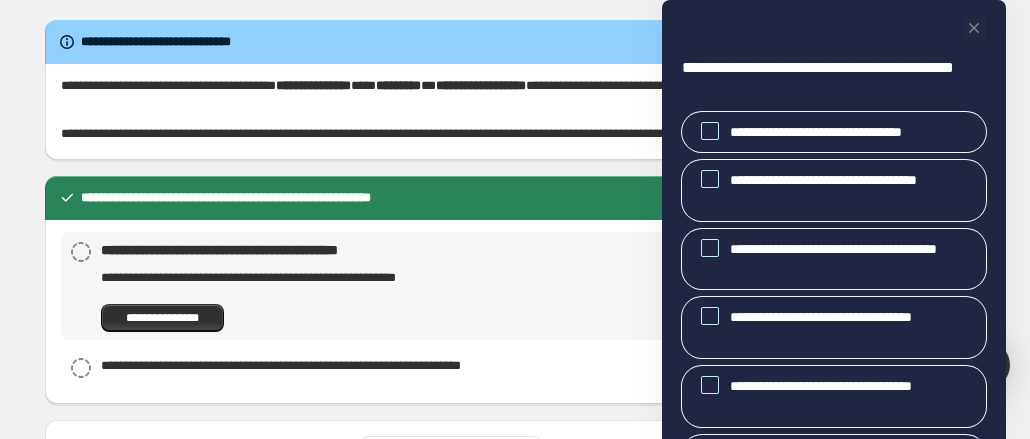click 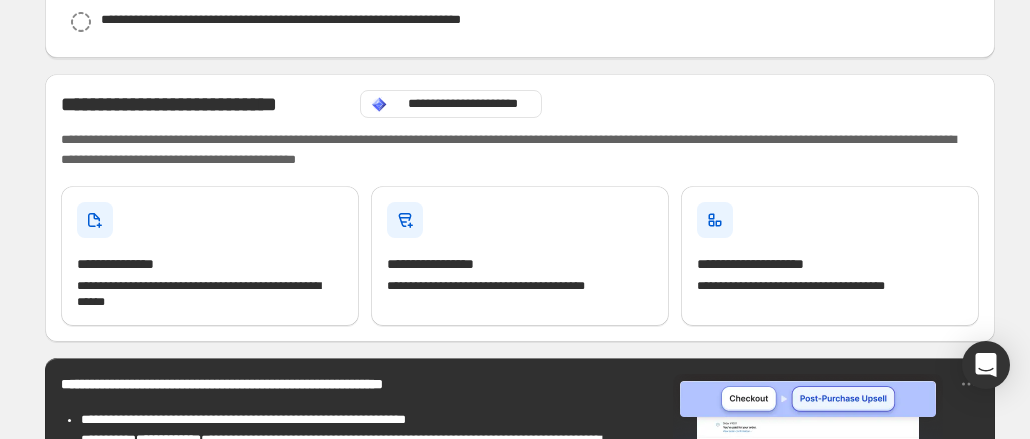 scroll, scrollTop: 570, scrollLeft: 0, axis: vertical 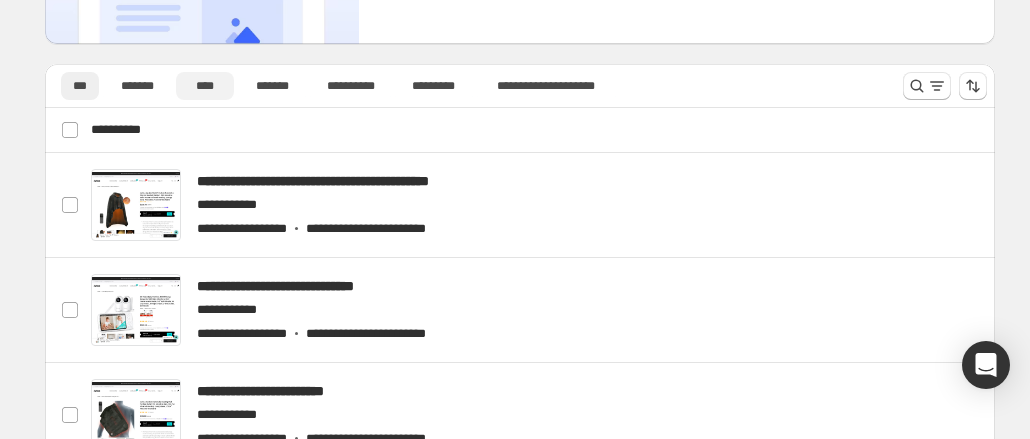 click on "****" at bounding box center [205, 86] 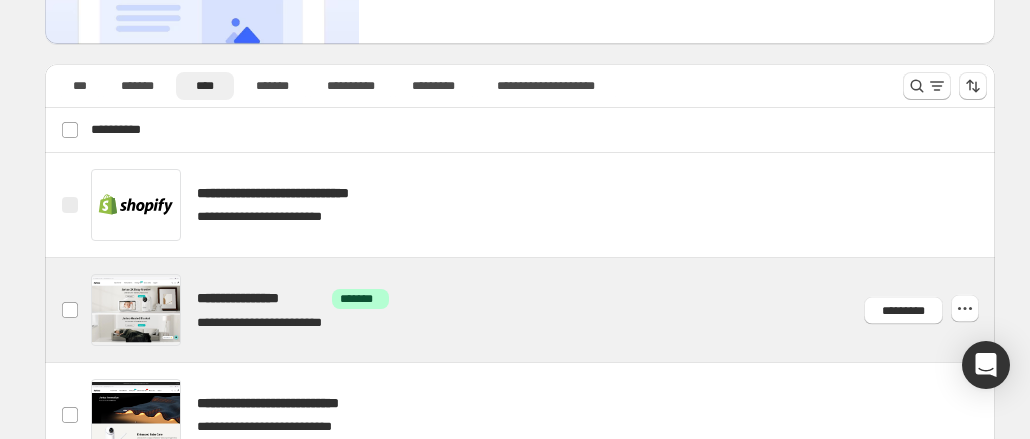 click at bounding box center [544, 310] 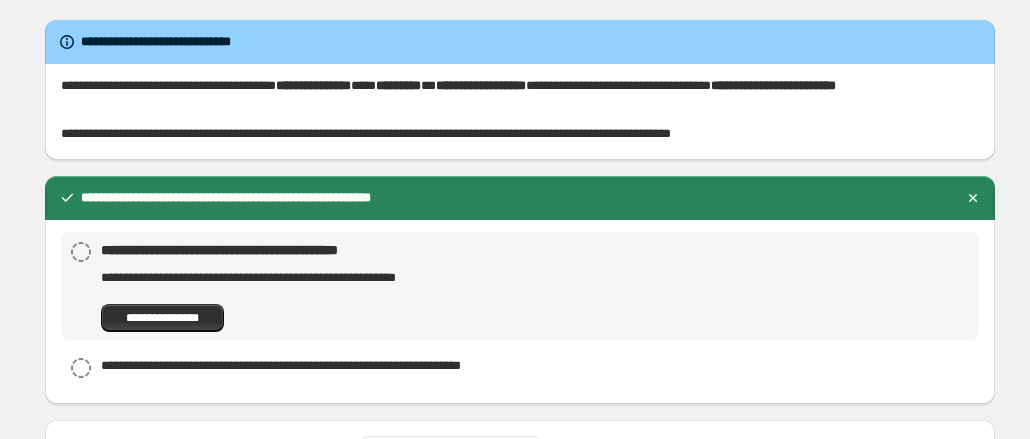 scroll, scrollTop: 0, scrollLeft: 0, axis: both 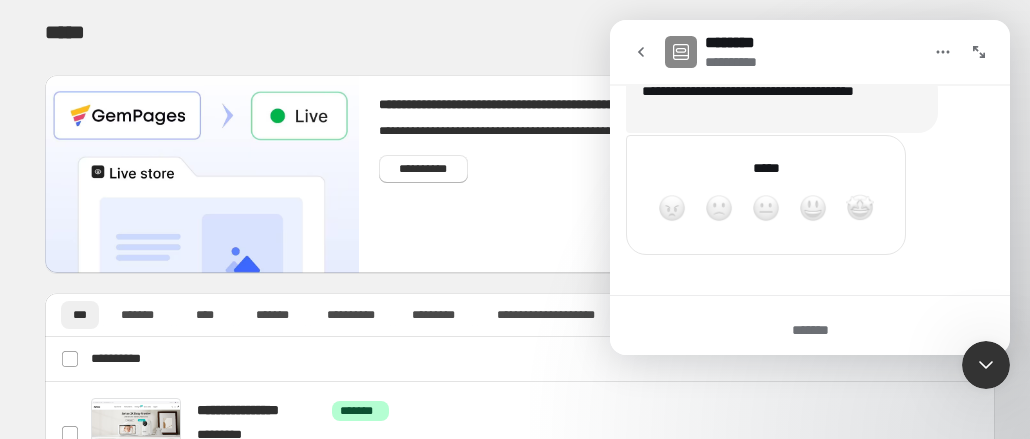 click 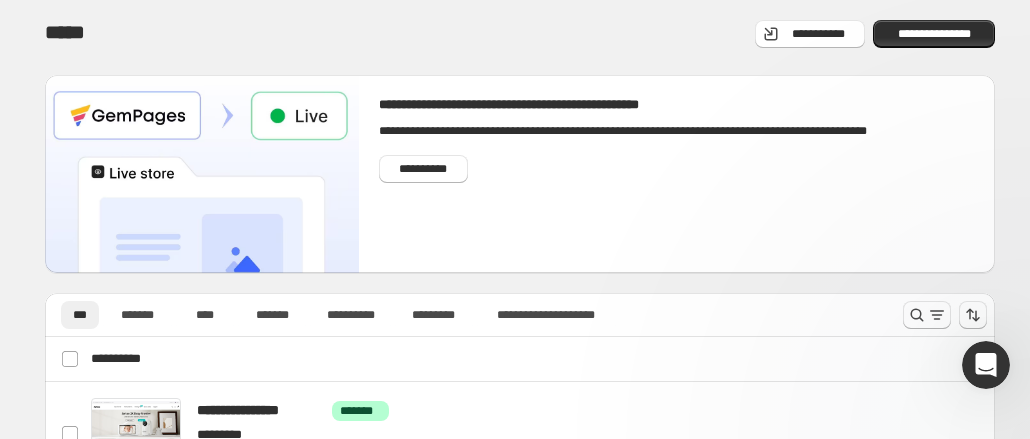 scroll, scrollTop: 0, scrollLeft: 0, axis: both 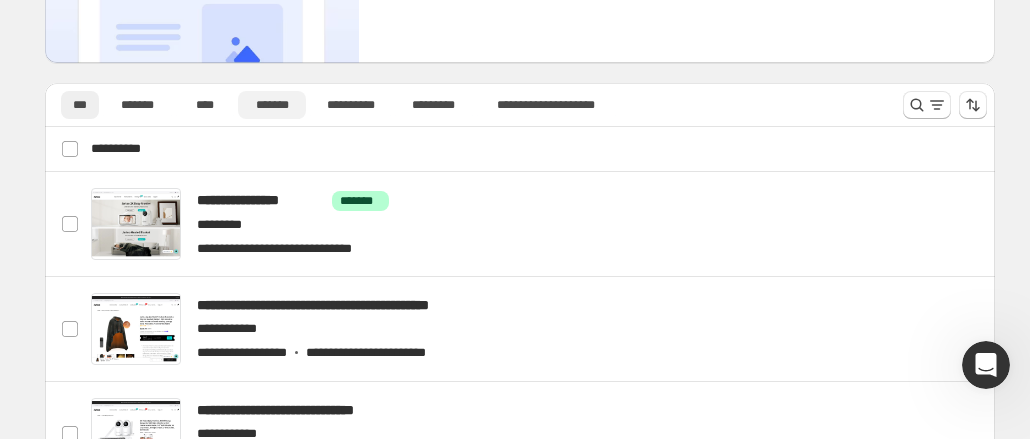 click on "*******" at bounding box center [272, 105] 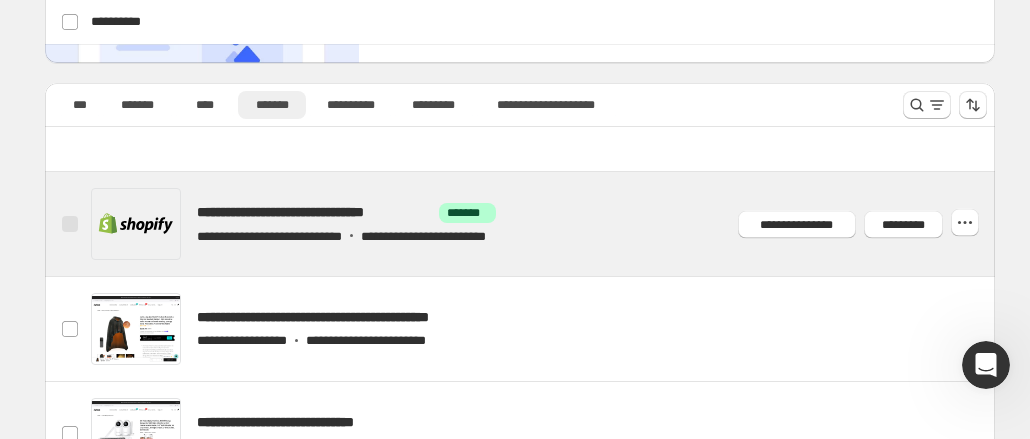 scroll, scrollTop: 345, scrollLeft: 0, axis: vertical 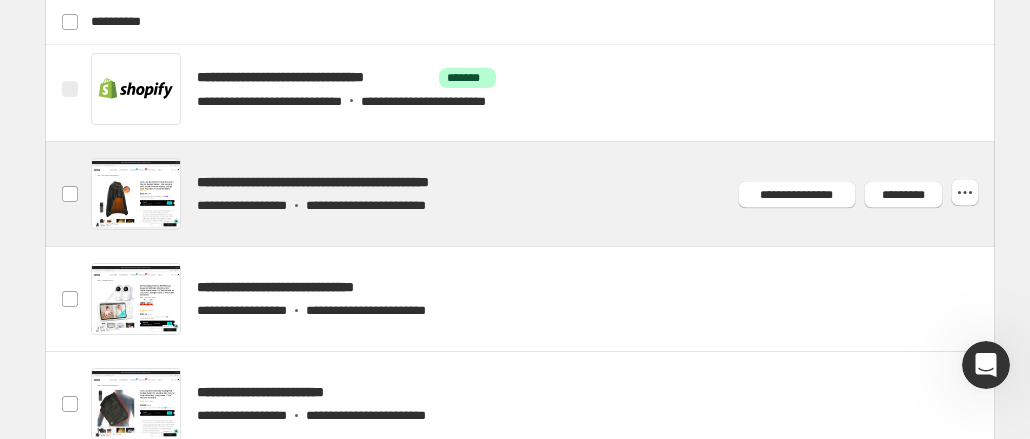 click at bounding box center (544, 194) 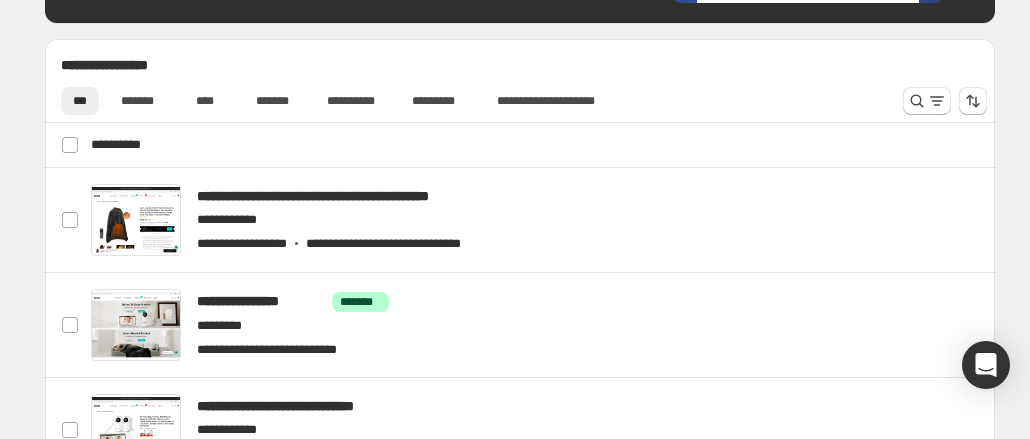 scroll, scrollTop: 916, scrollLeft: 0, axis: vertical 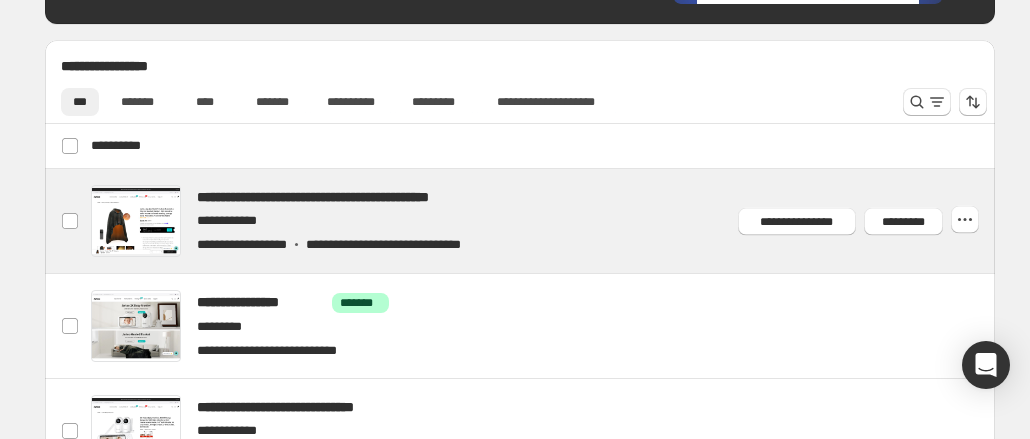 click at bounding box center (544, 221) 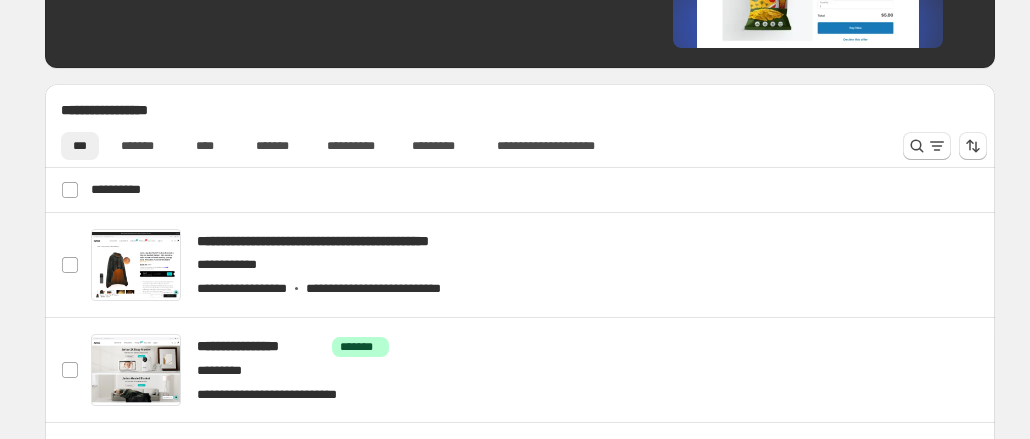scroll, scrollTop: 884, scrollLeft: 0, axis: vertical 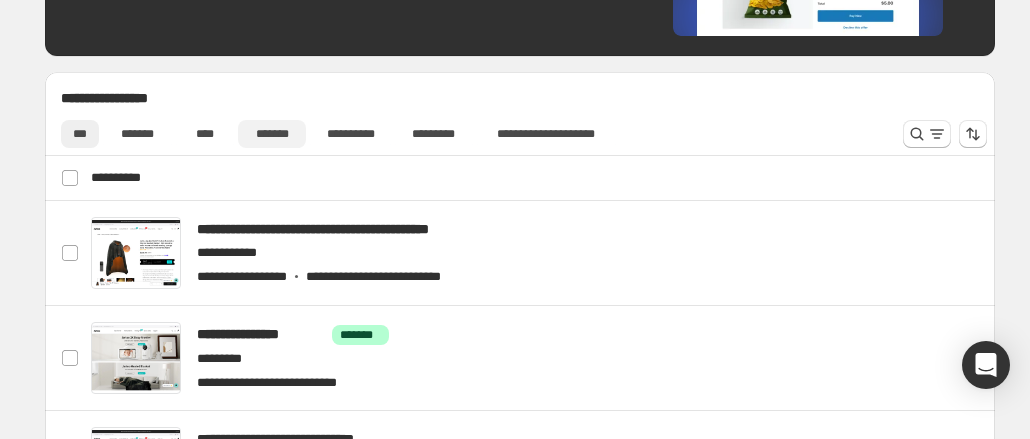 click on "*******" at bounding box center (272, 134) 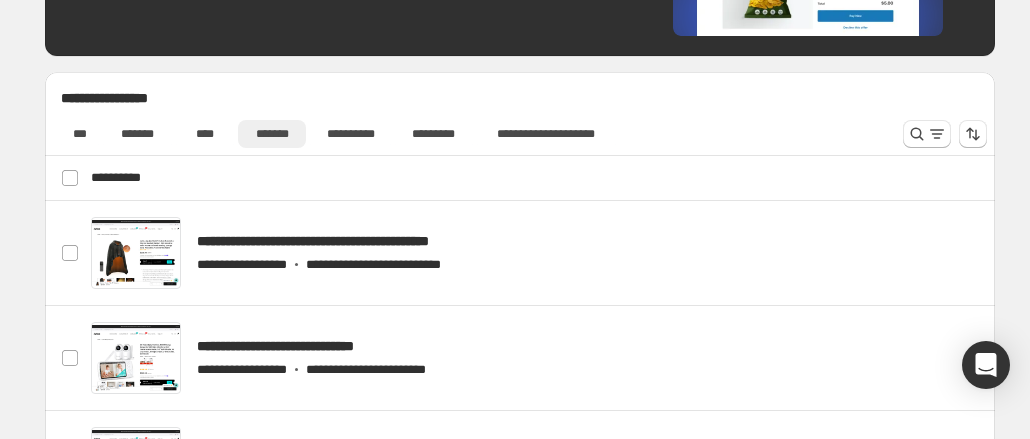 scroll, scrollTop: 1148, scrollLeft: 0, axis: vertical 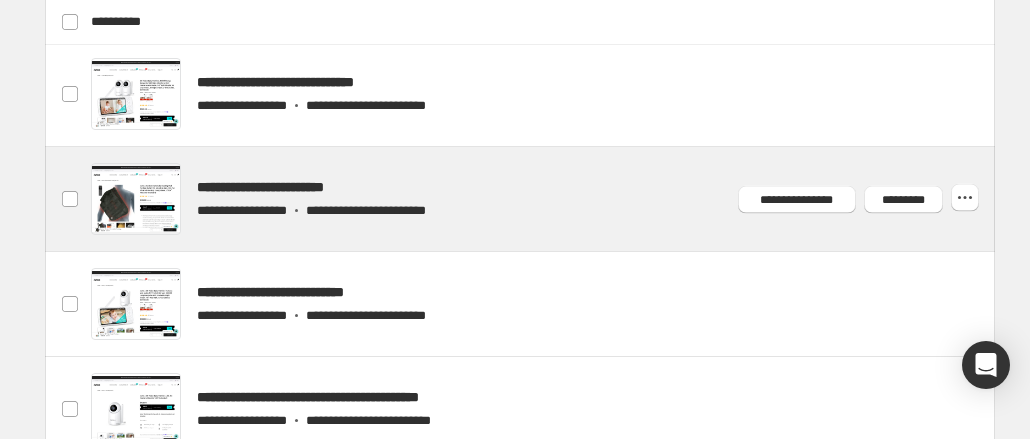 click at bounding box center (544, 199) 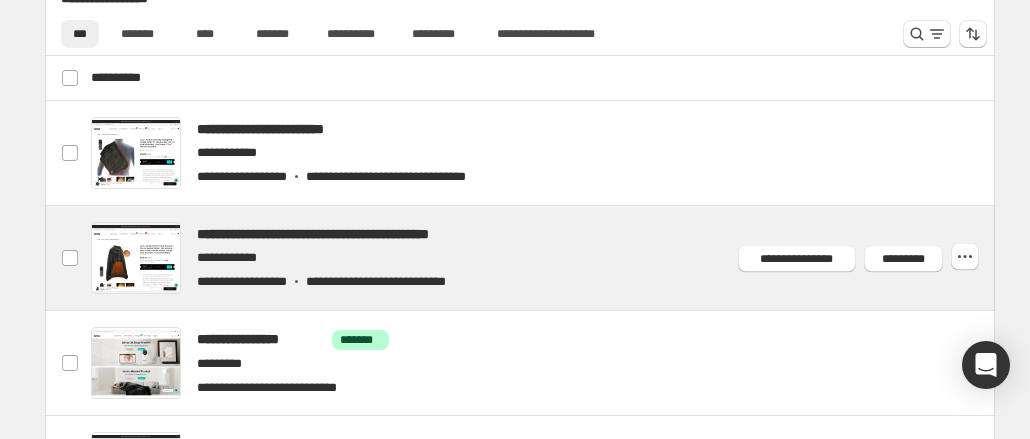 scroll, scrollTop: 978, scrollLeft: 0, axis: vertical 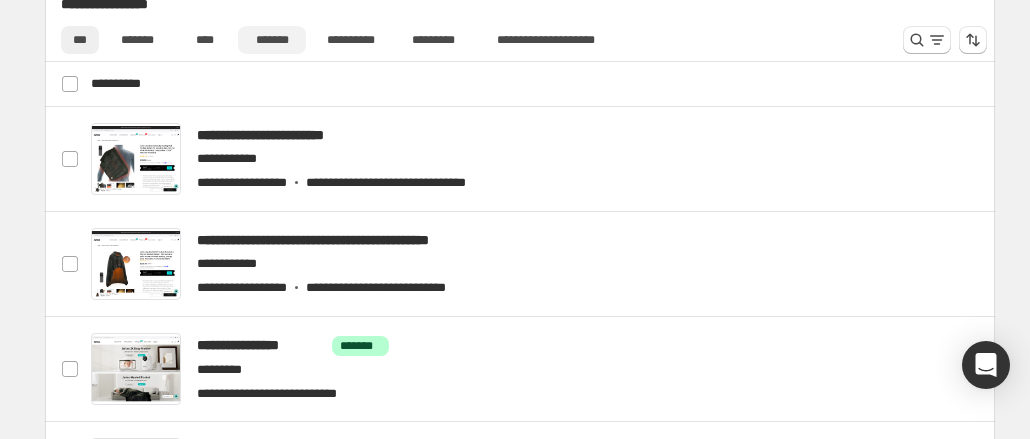 click on "*******" at bounding box center [272, 40] 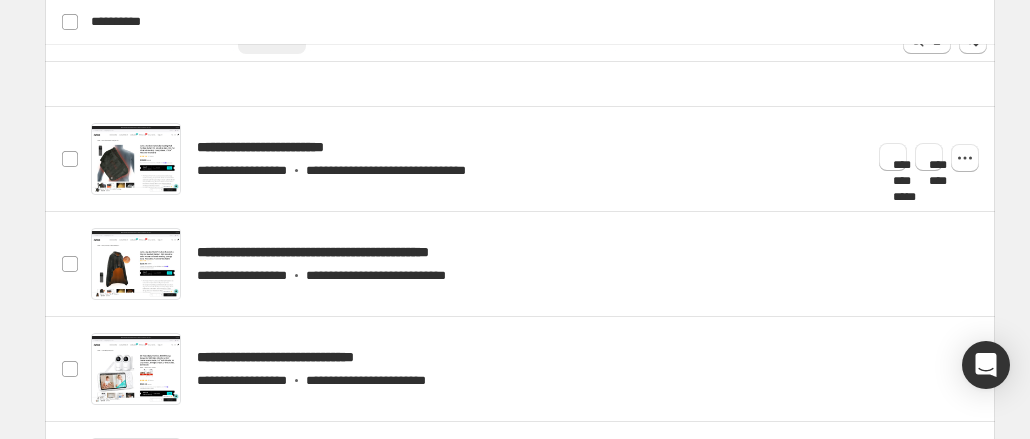 scroll, scrollTop: 1153, scrollLeft: 0, axis: vertical 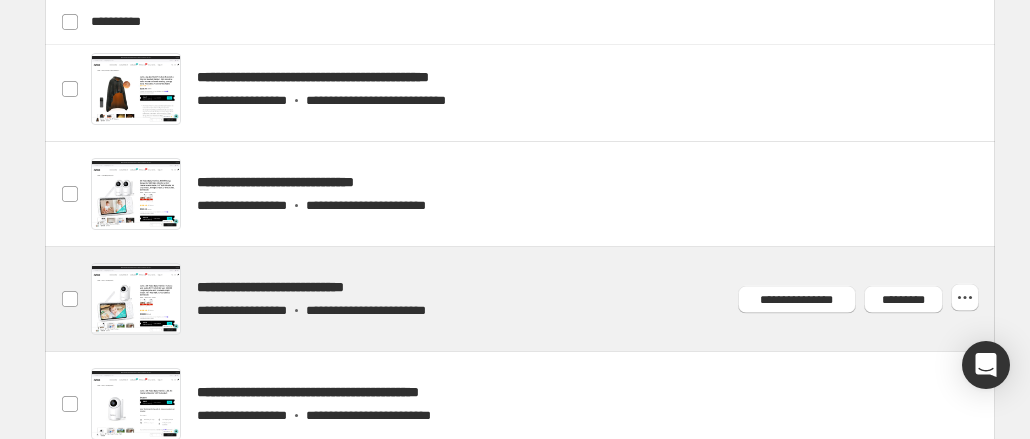 click at bounding box center (544, 299) 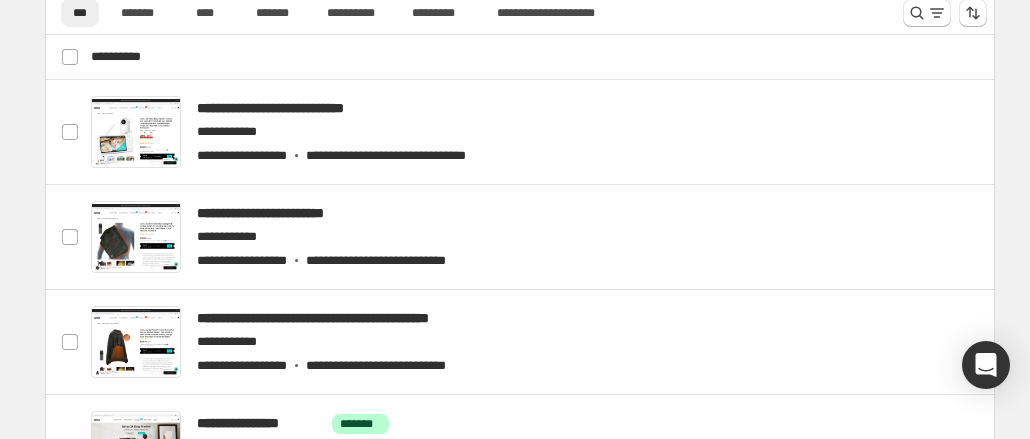 scroll, scrollTop: 901, scrollLeft: 0, axis: vertical 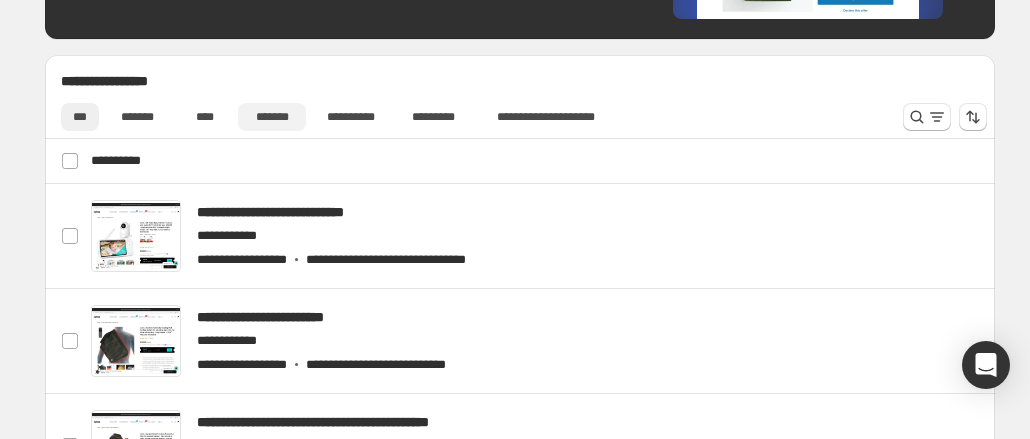 click on "*******" at bounding box center (272, 117) 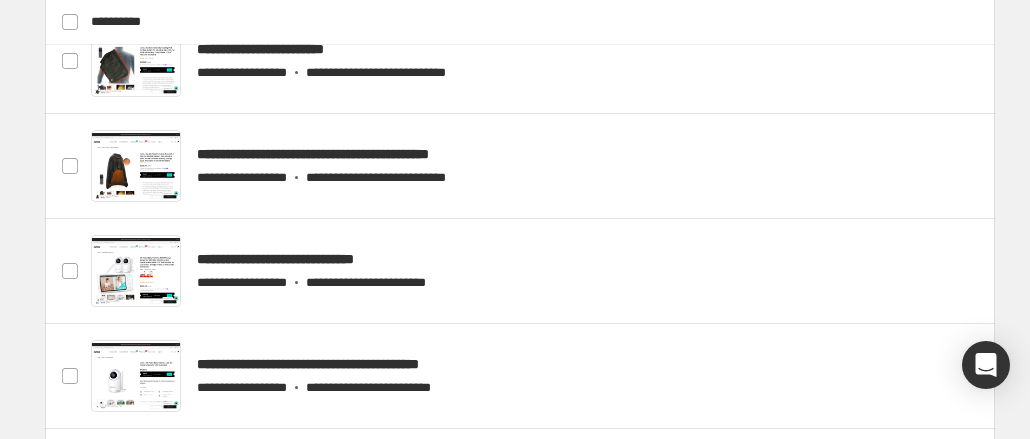 scroll, scrollTop: 1183, scrollLeft: 0, axis: vertical 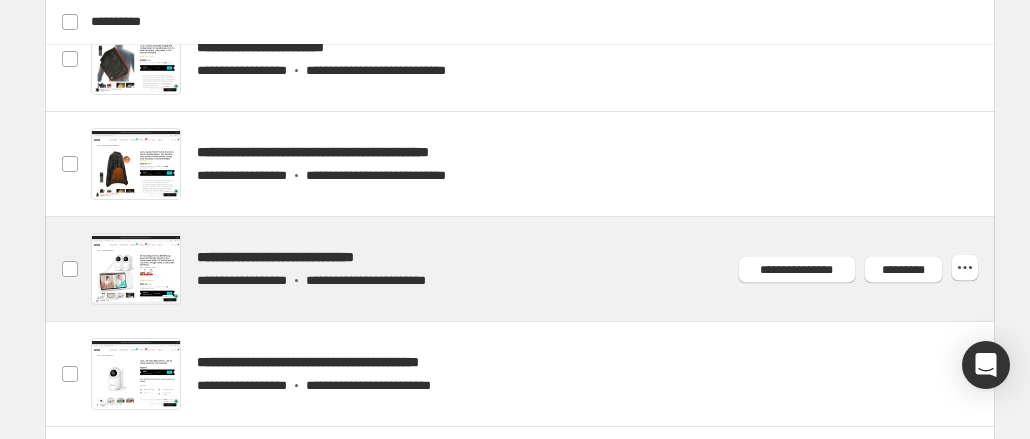 click at bounding box center (544, 269) 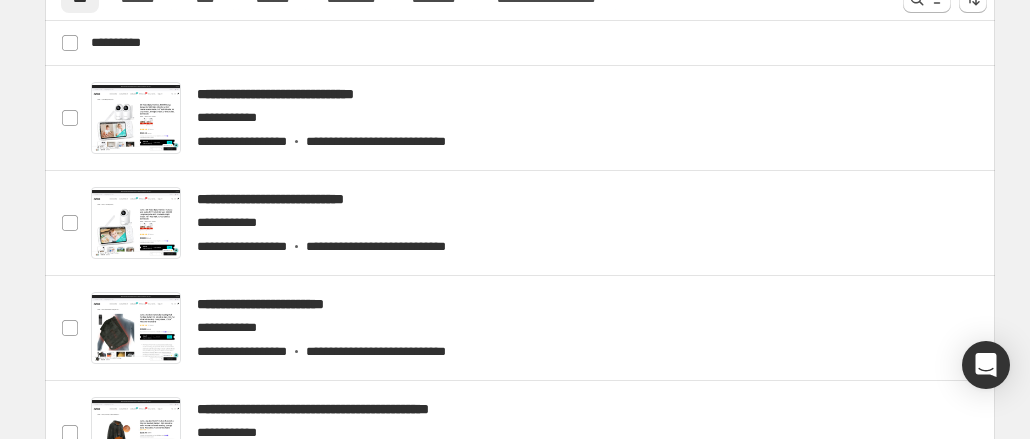 scroll, scrollTop: 1022, scrollLeft: 0, axis: vertical 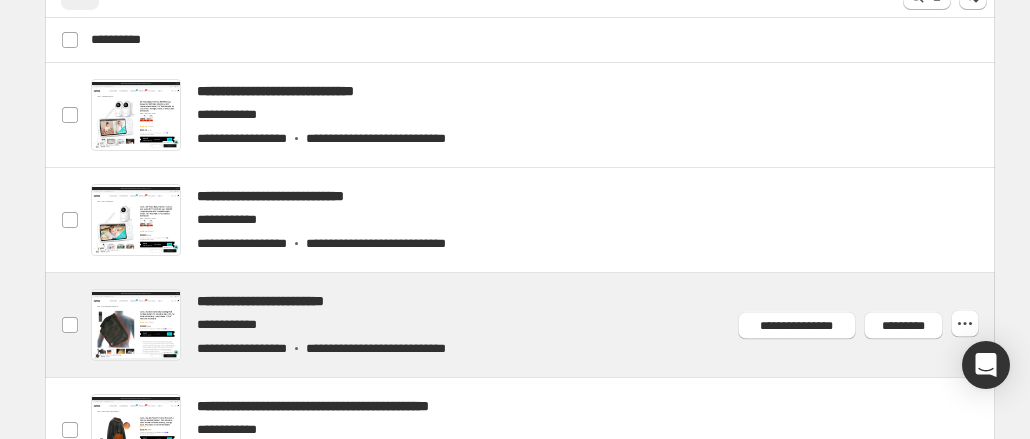 click at bounding box center (544, 325) 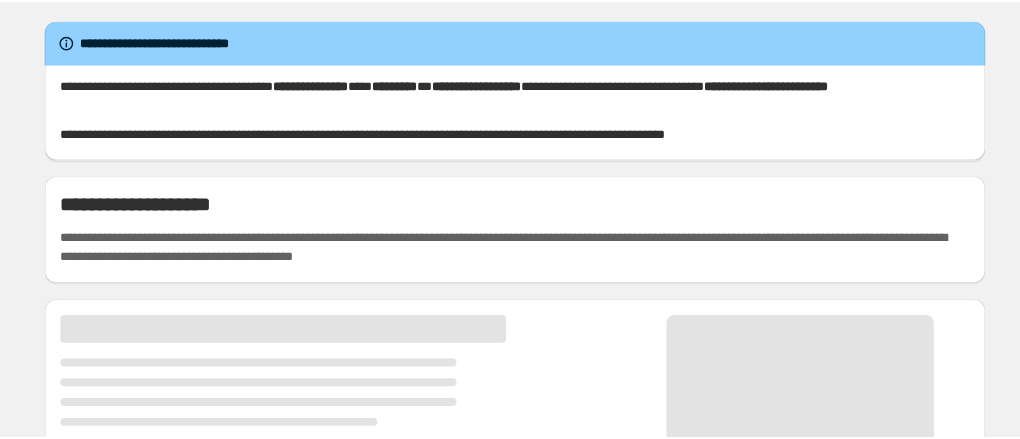 scroll, scrollTop: 0, scrollLeft: 0, axis: both 